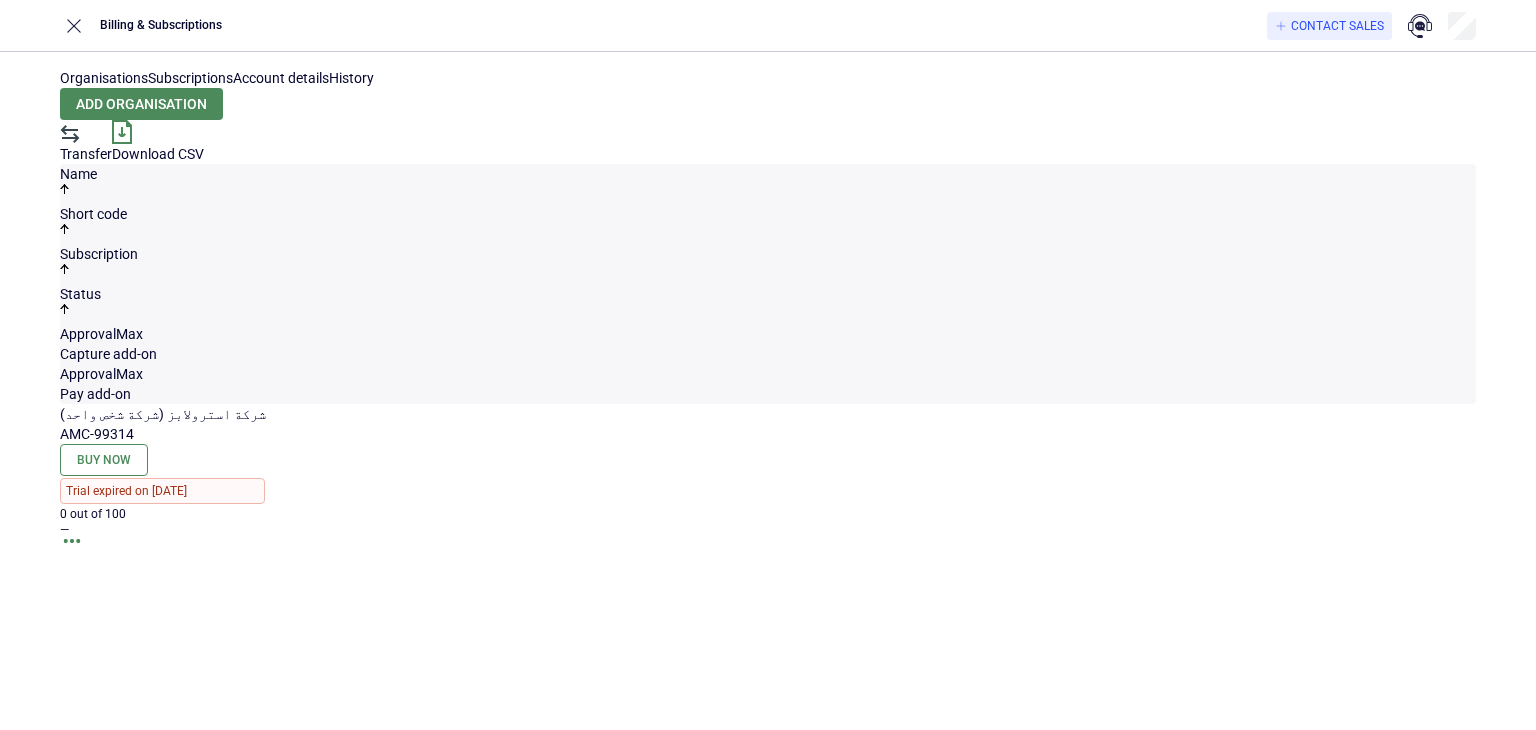 scroll, scrollTop: 0, scrollLeft: 0, axis: both 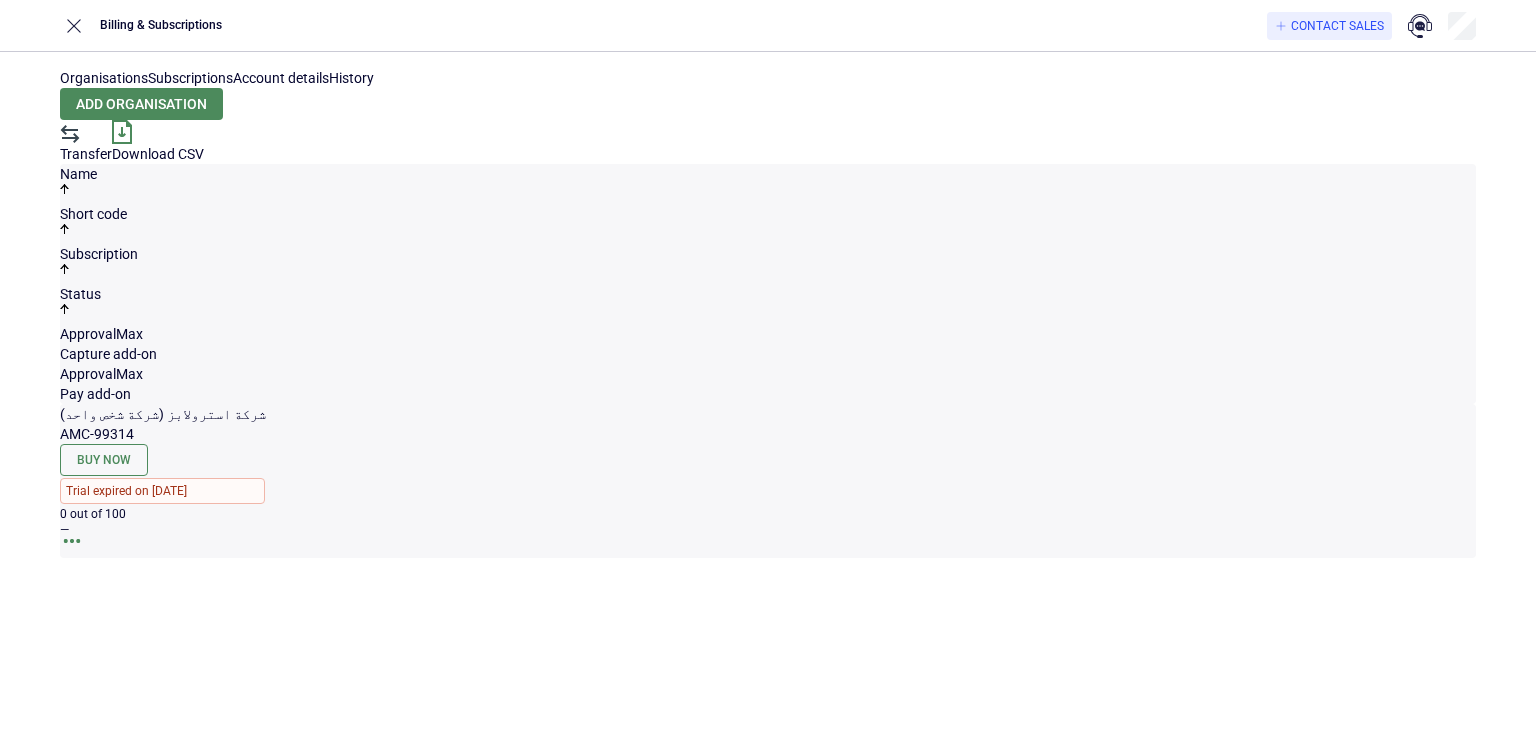 click at bounding box center [72, 548] 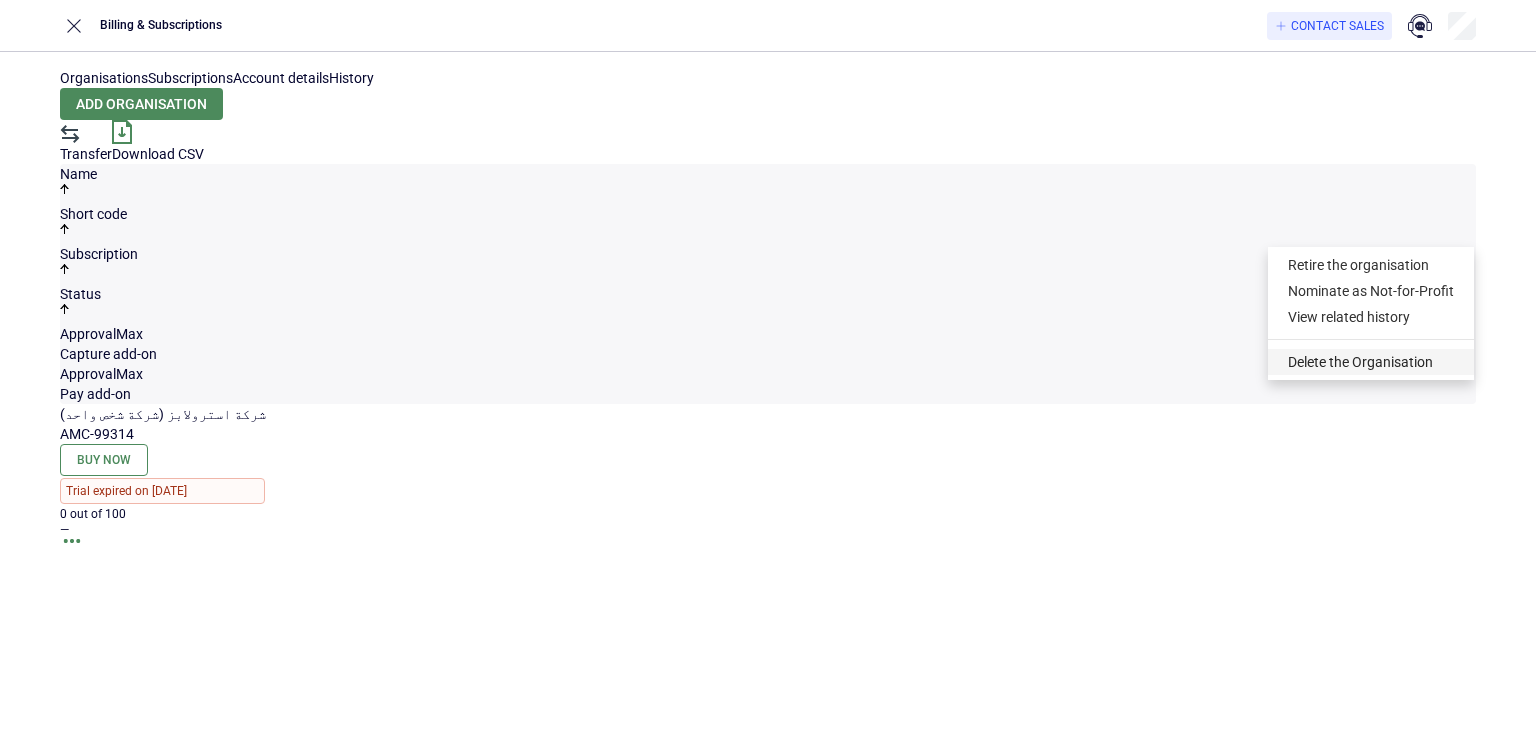 click on "Delete the Organisation" at bounding box center (1371, 362) 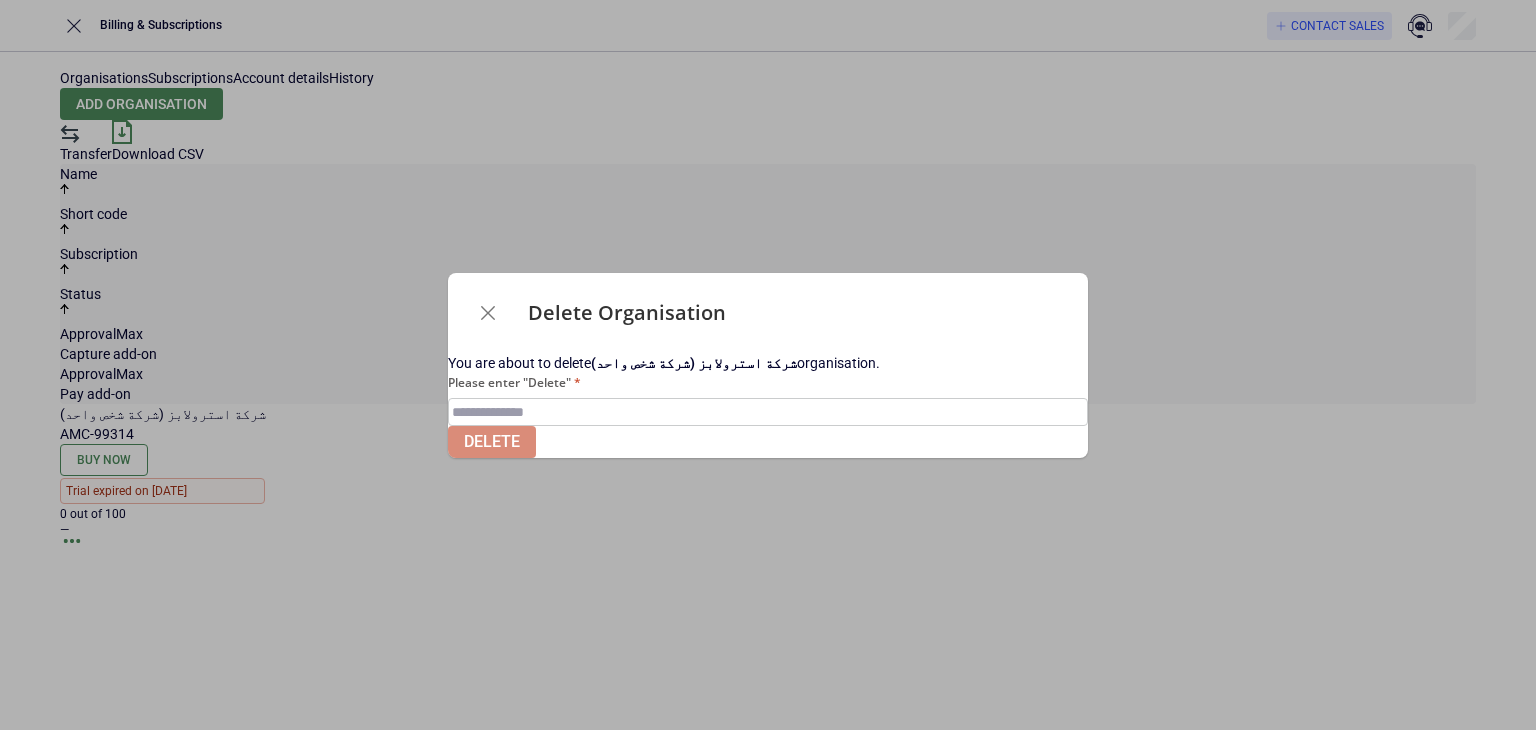 click on "Please enter "Delete"" at bounding box center (768, 412) 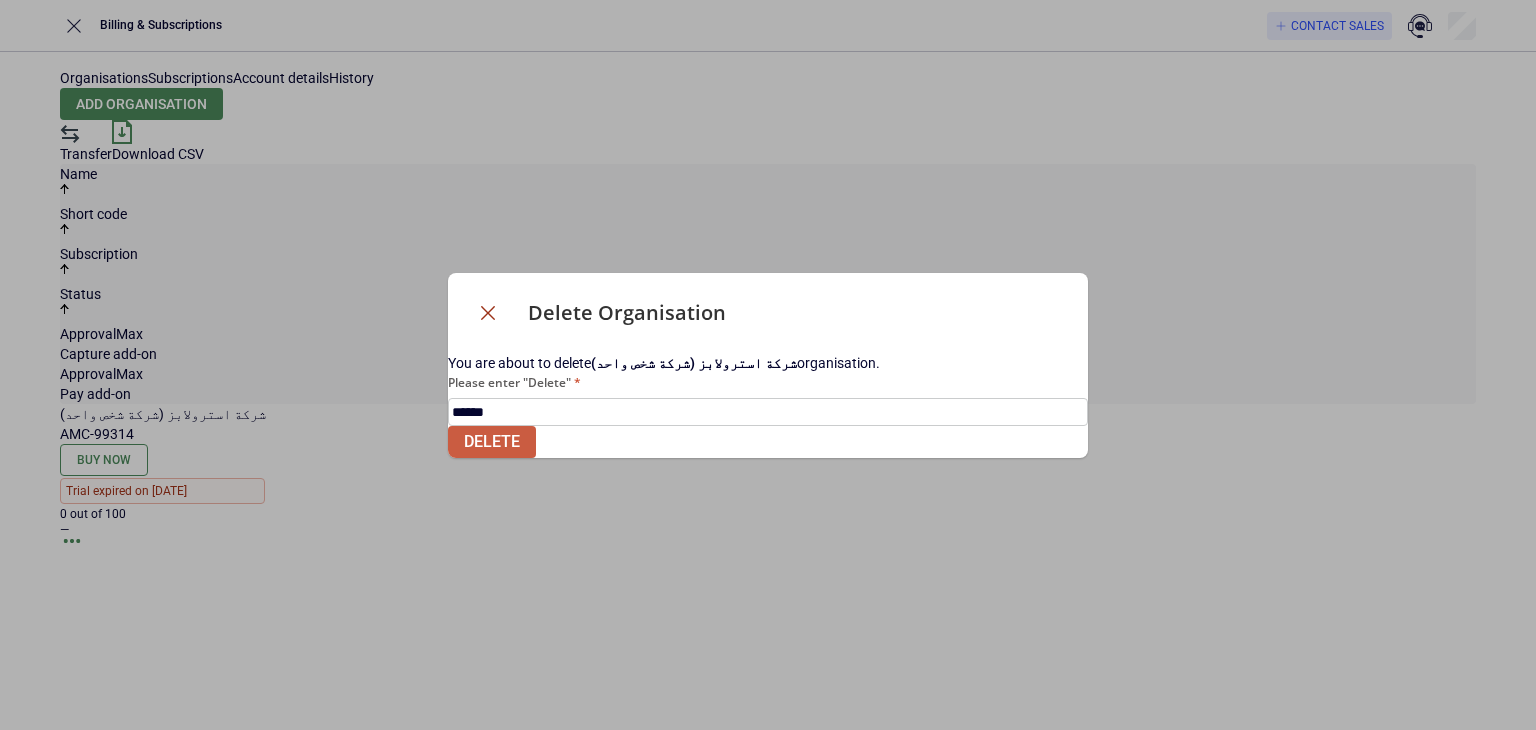 type on "******" 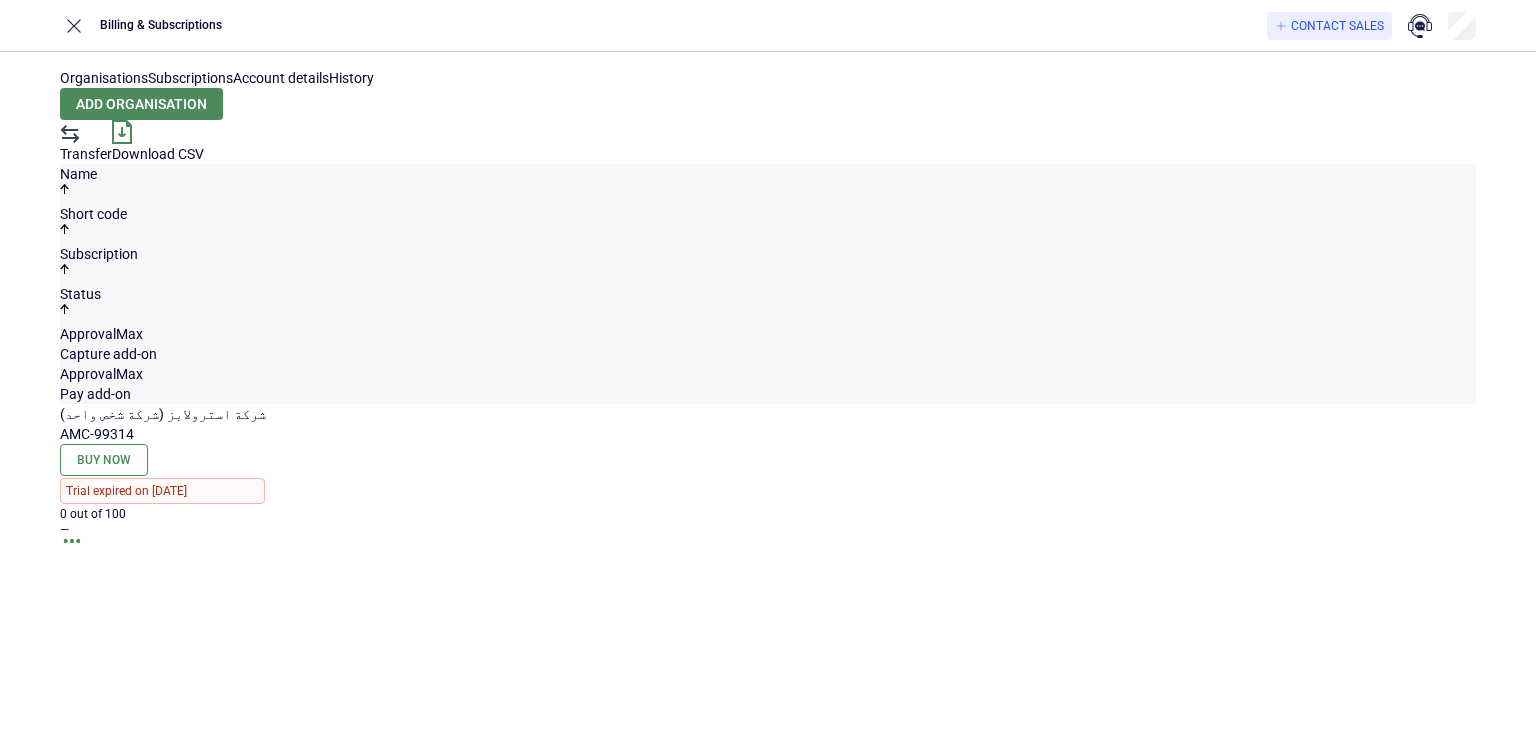click on "Account details" at bounding box center [281, 78] 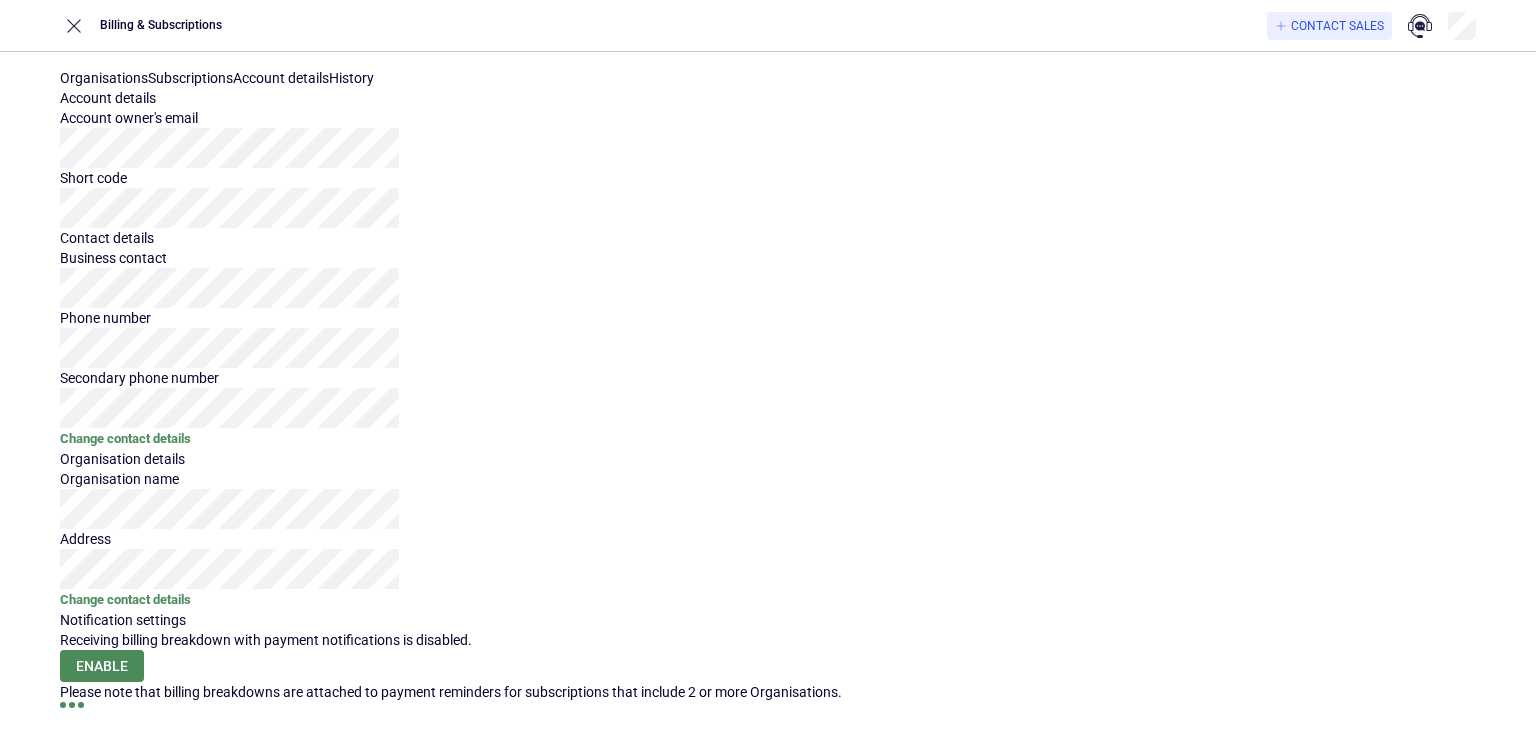click on "Subscriptions" at bounding box center (190, 78) 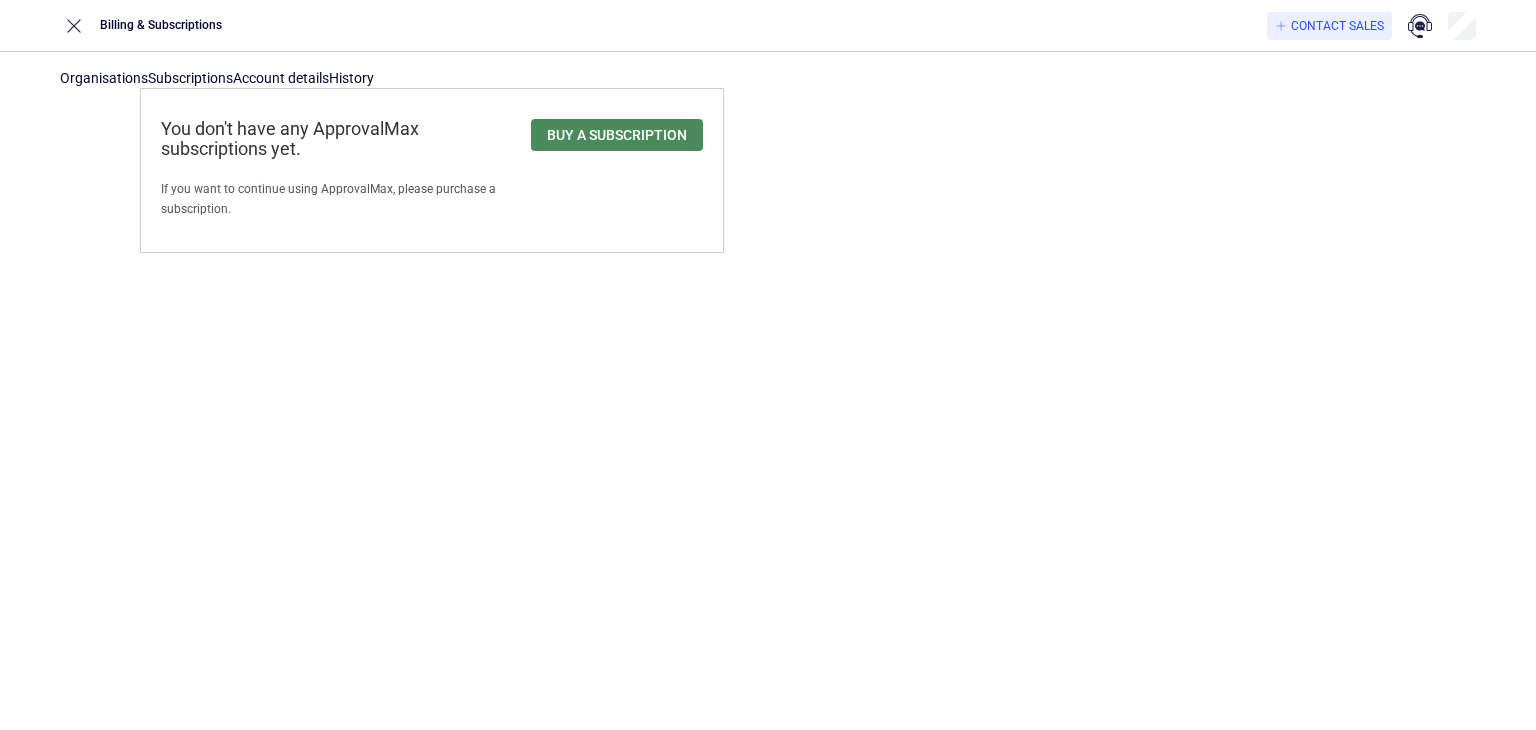 click on "Billing & Subscriptions Contact Sales" at bounding box center [768, 25] 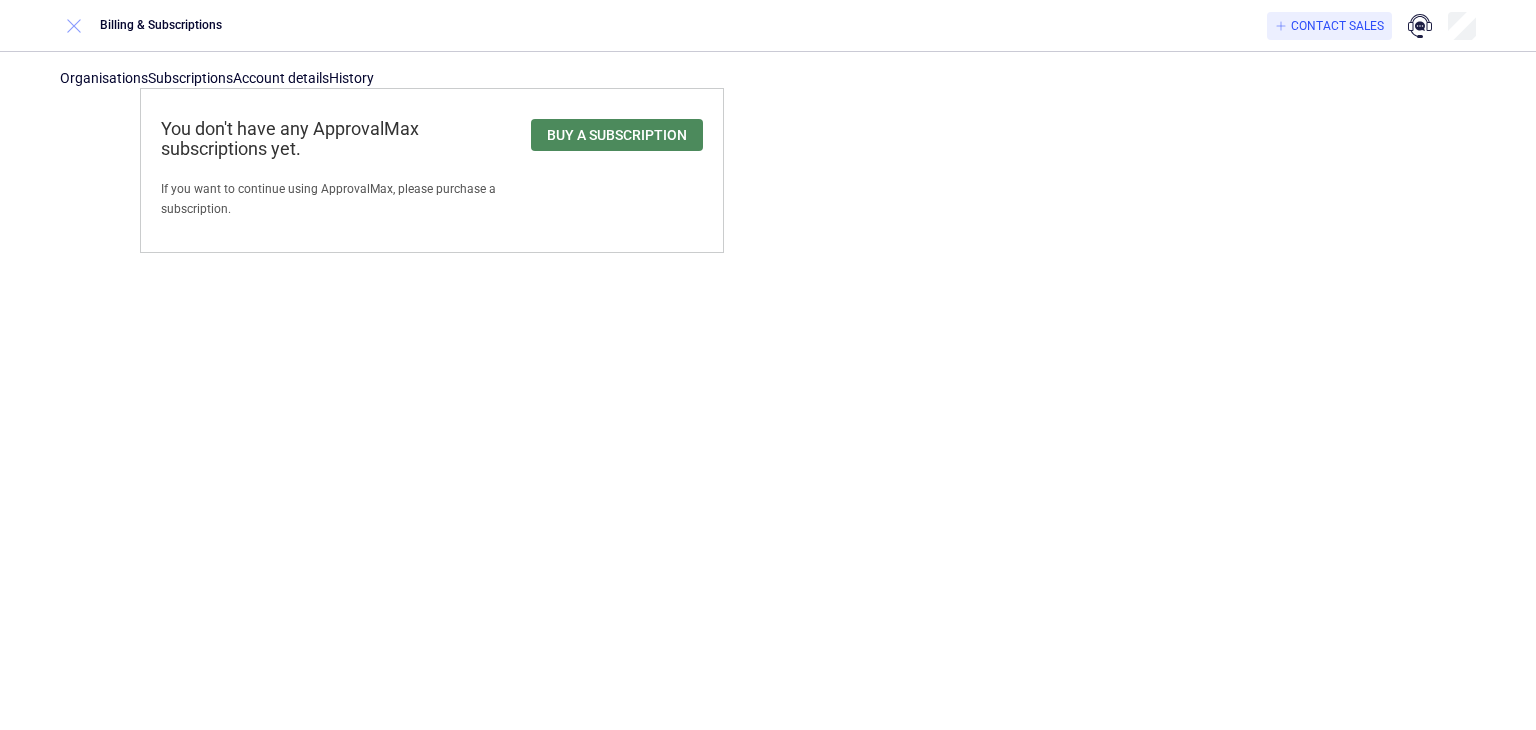 click at bounding box center (74, 26) 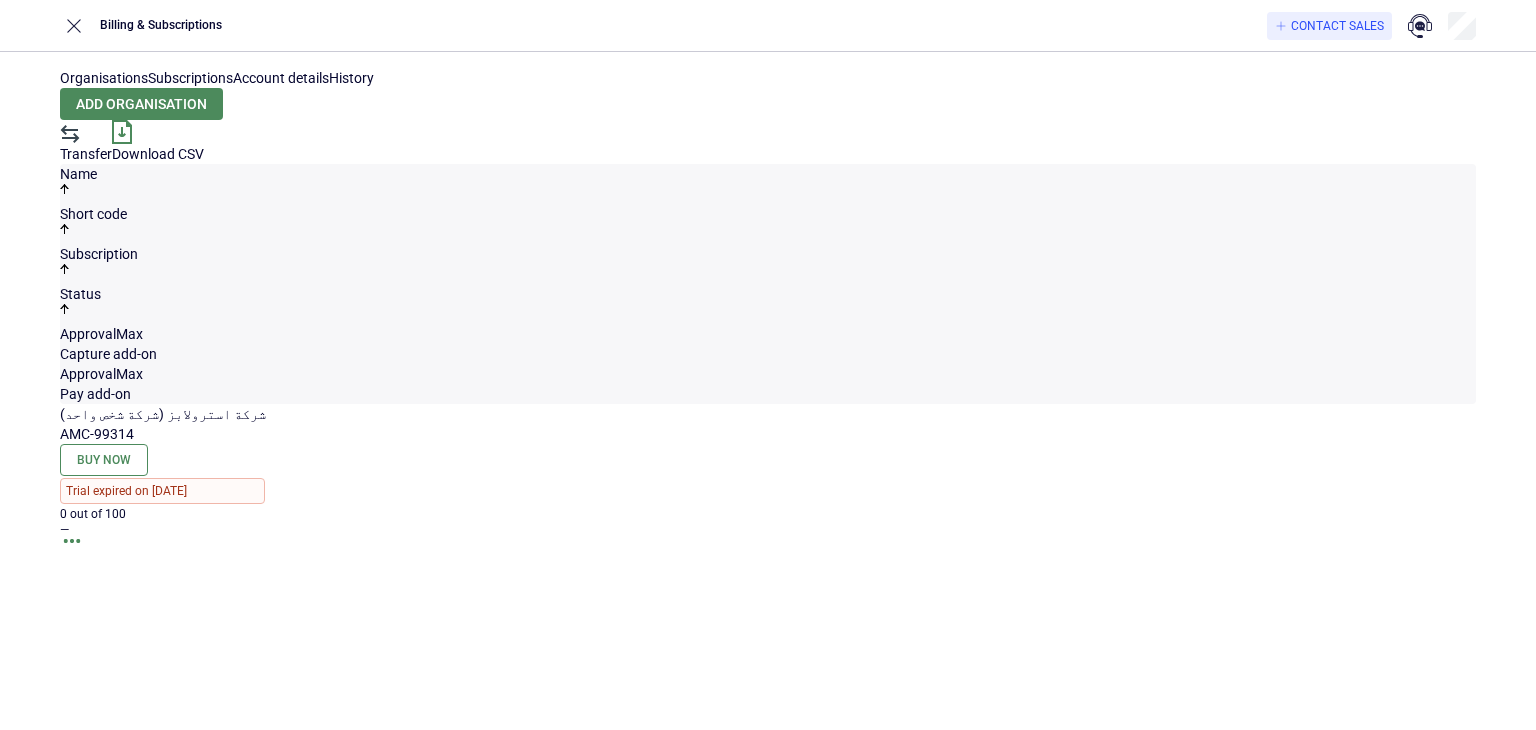scroll, scrollTop: 0, scrollLeft: 0, axis: both 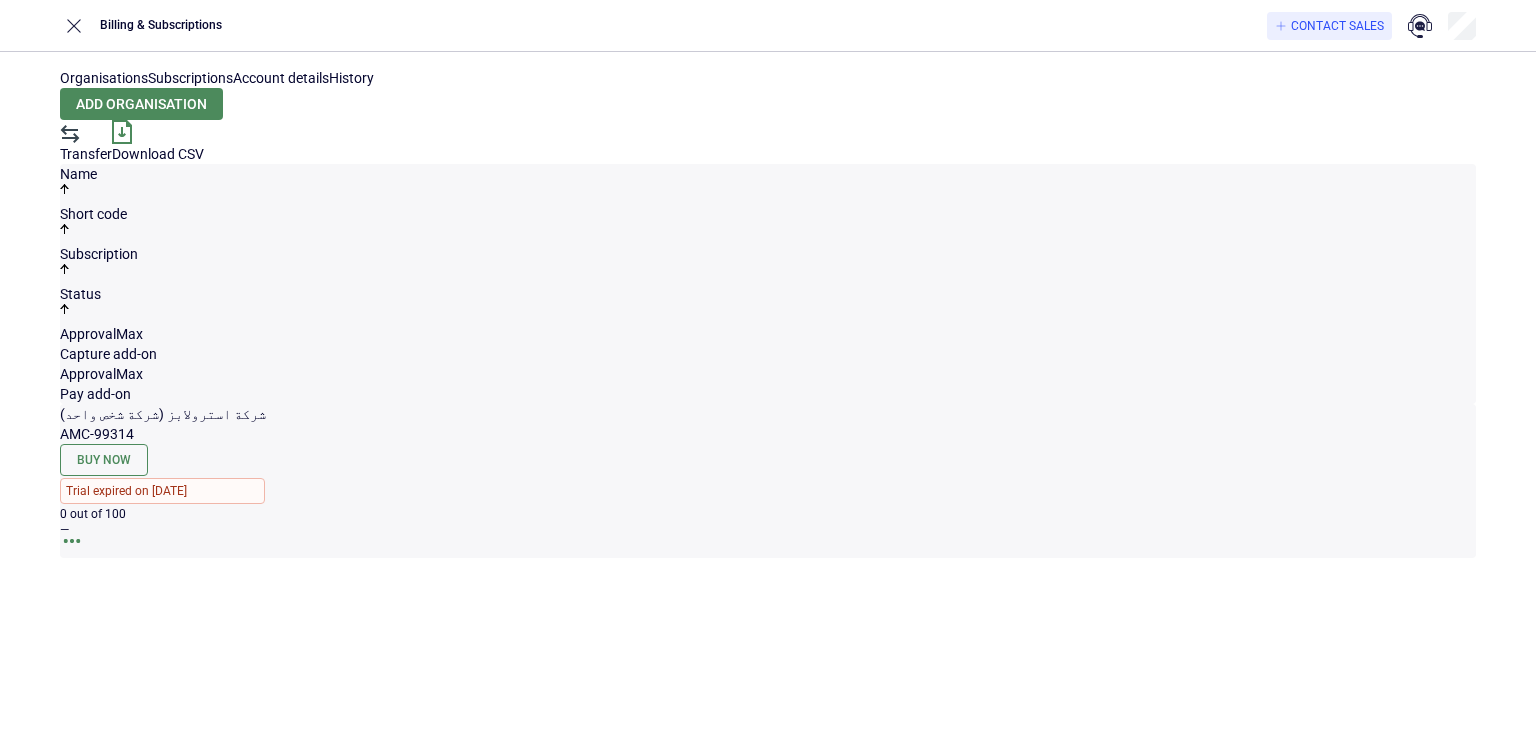 click at bounding box center [72, 541] 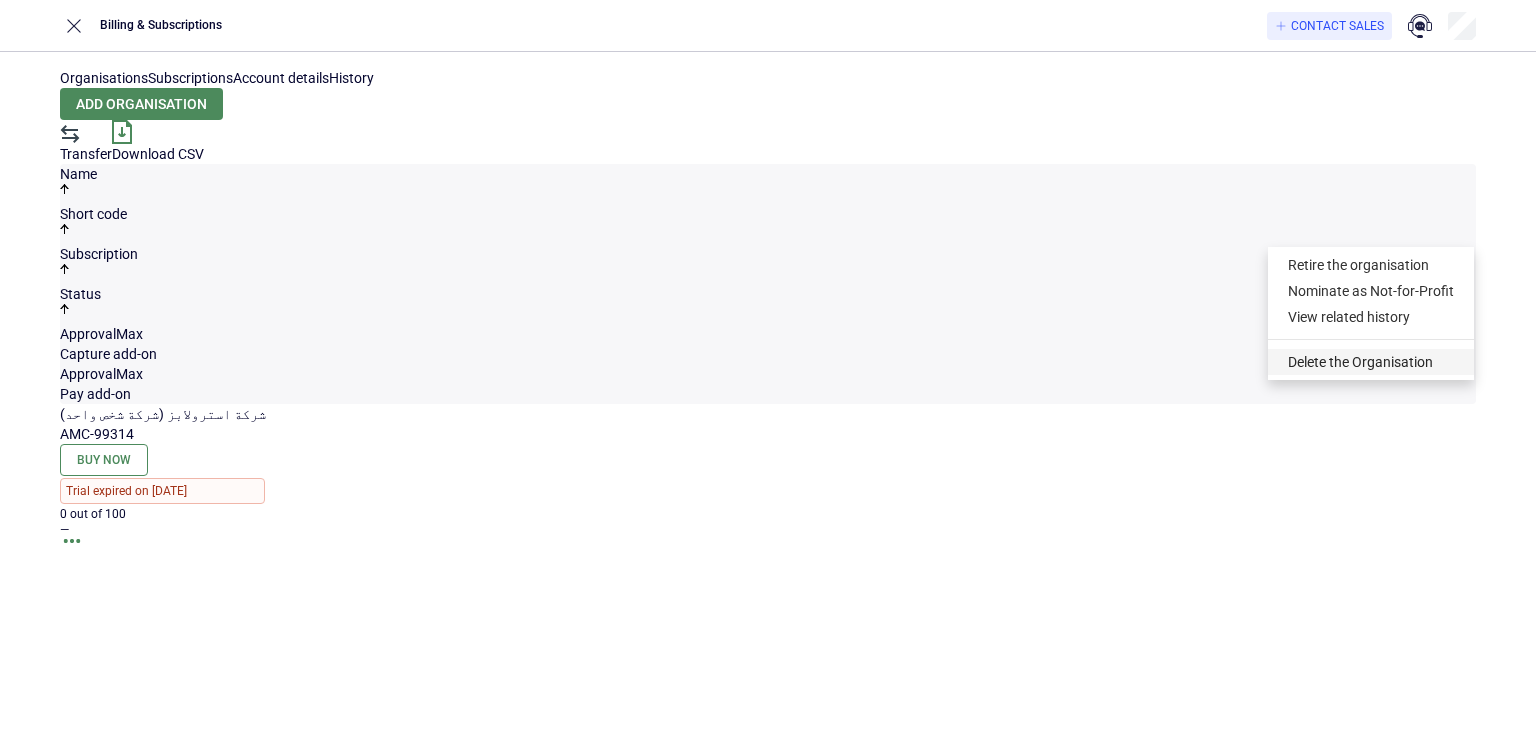 click on "Delete the Organisation" at bounding box center (1371, 362) 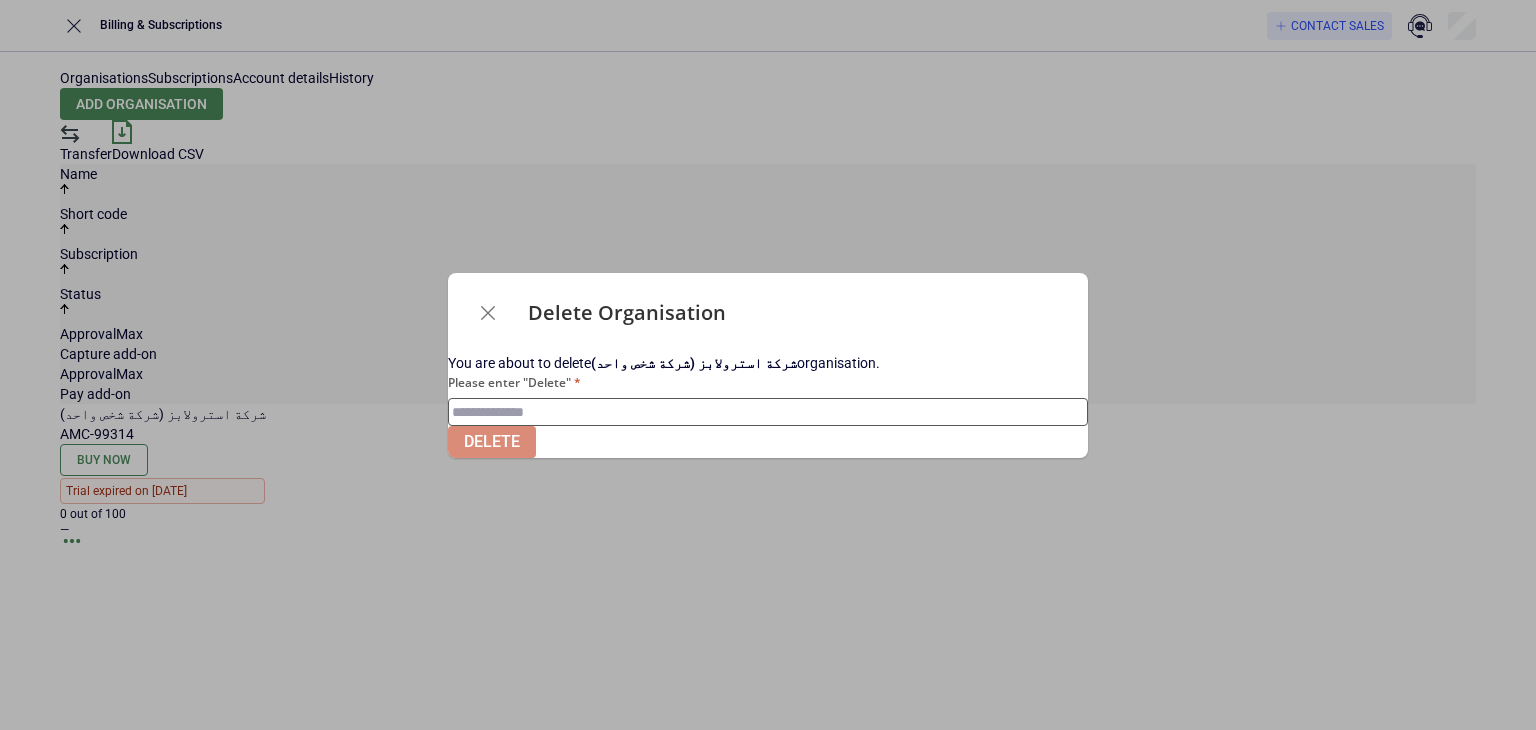 click on "Please enter "Delete"" at bounding box center (768, 412) 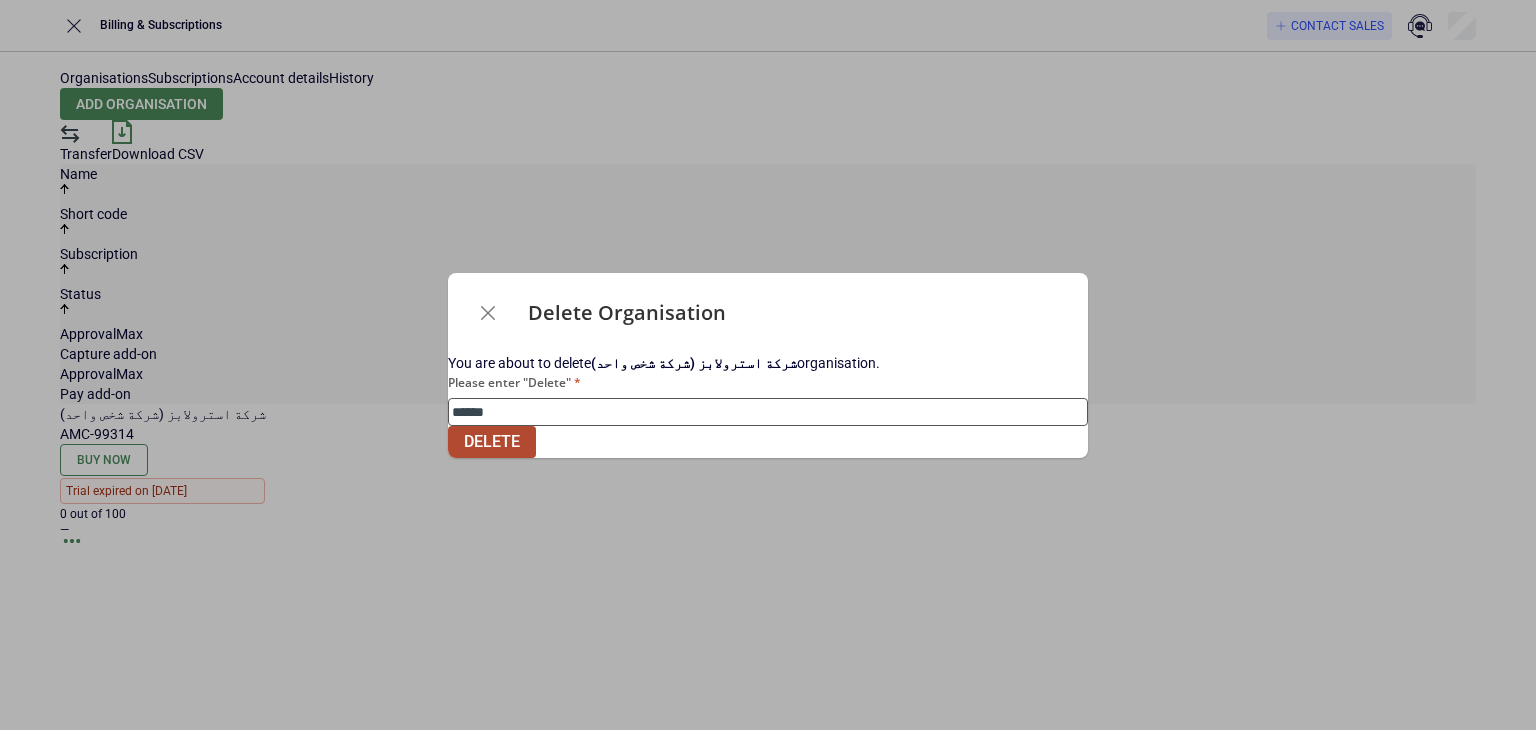 type on "******" 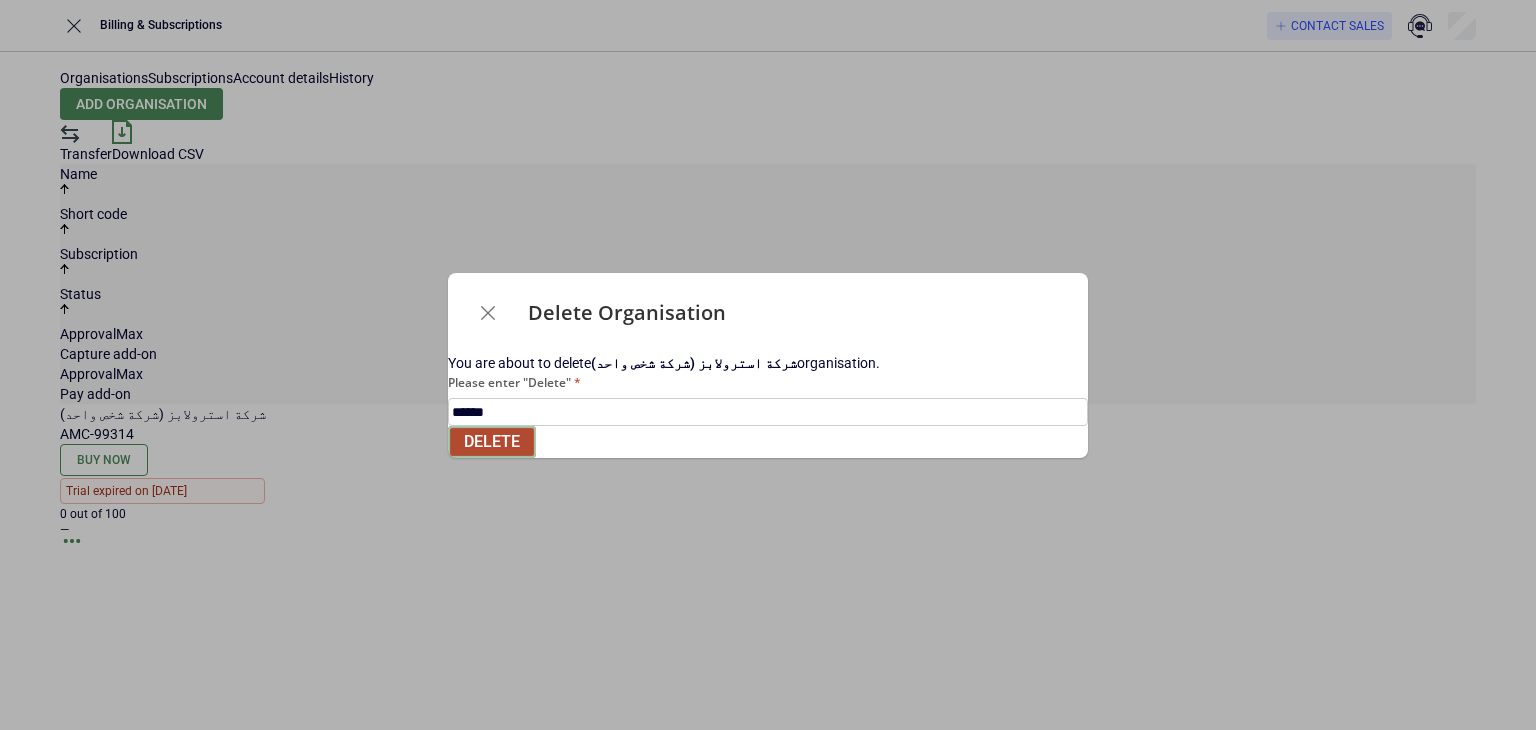 click on "Delete" at bounding box center [492, 442] 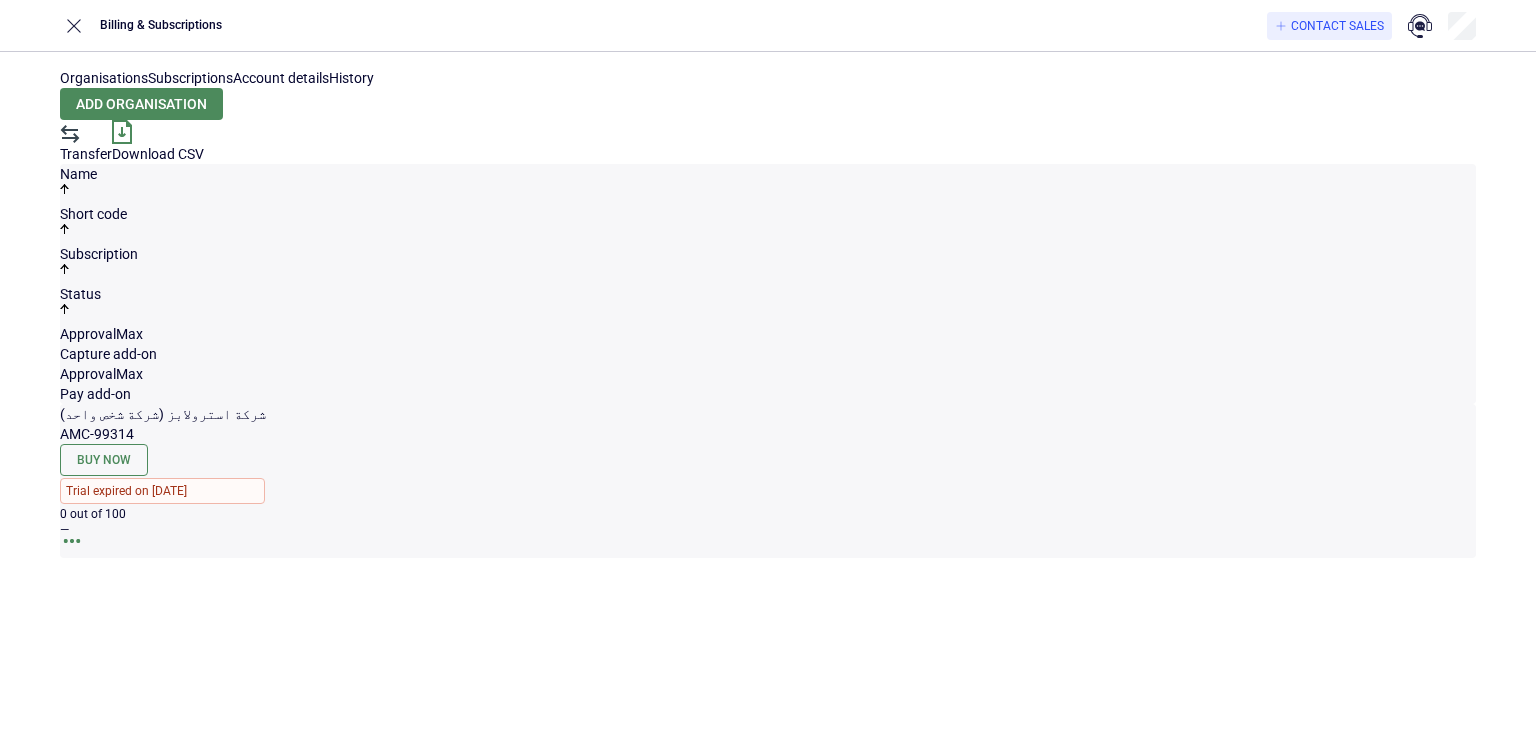 click at bounding box center [72, 548] 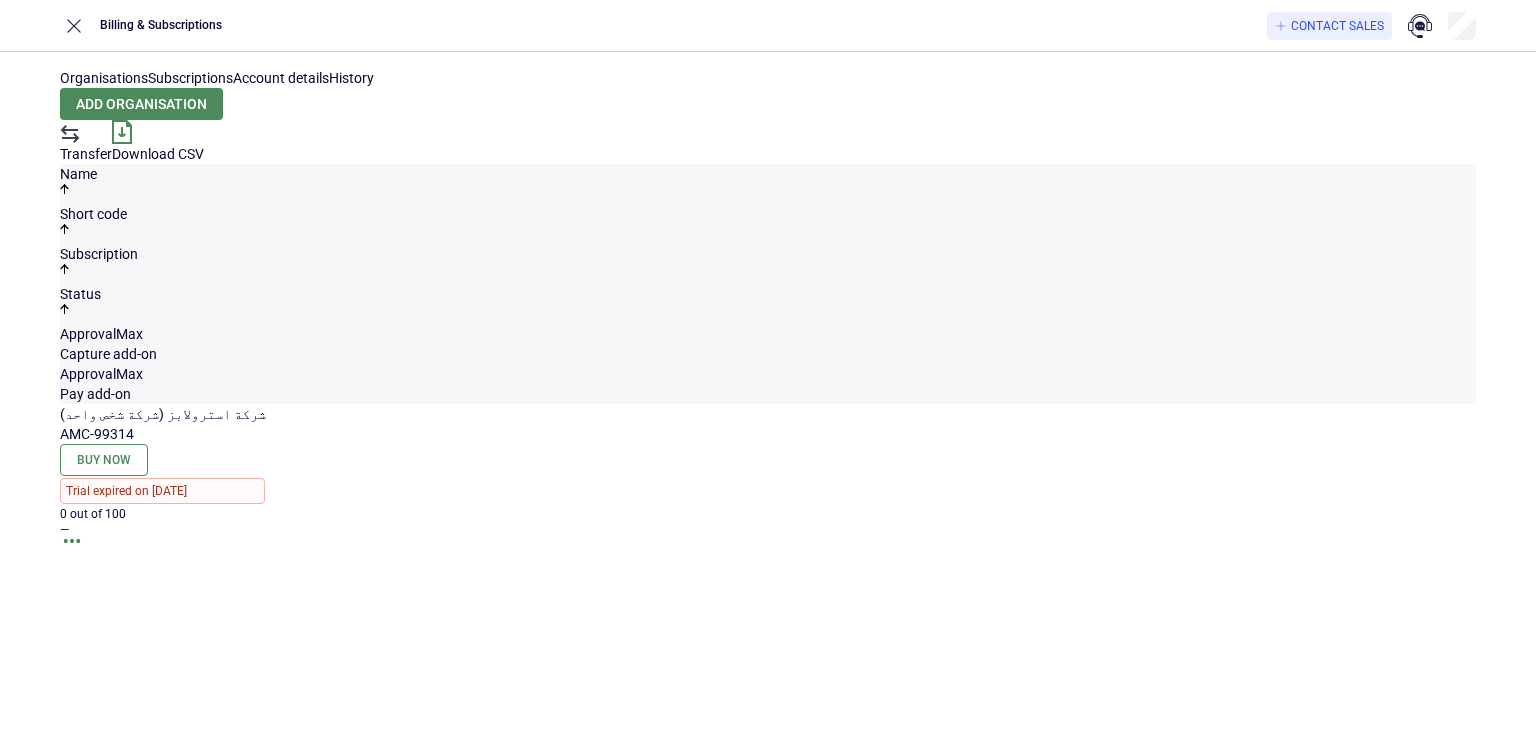 click on "Organisations Subscriptions Account details History Add organisation Transfer Download CSV Name Short code Subscription Status ApprovalMax Capture add-on ApprovalMax Pay add-on (شركة استرولابز (شركة شخص واحد AMC-99314 Buy Now Trial expired on 7 Jul 2025 0 out of 100 —" at bounding box center [768, 391] 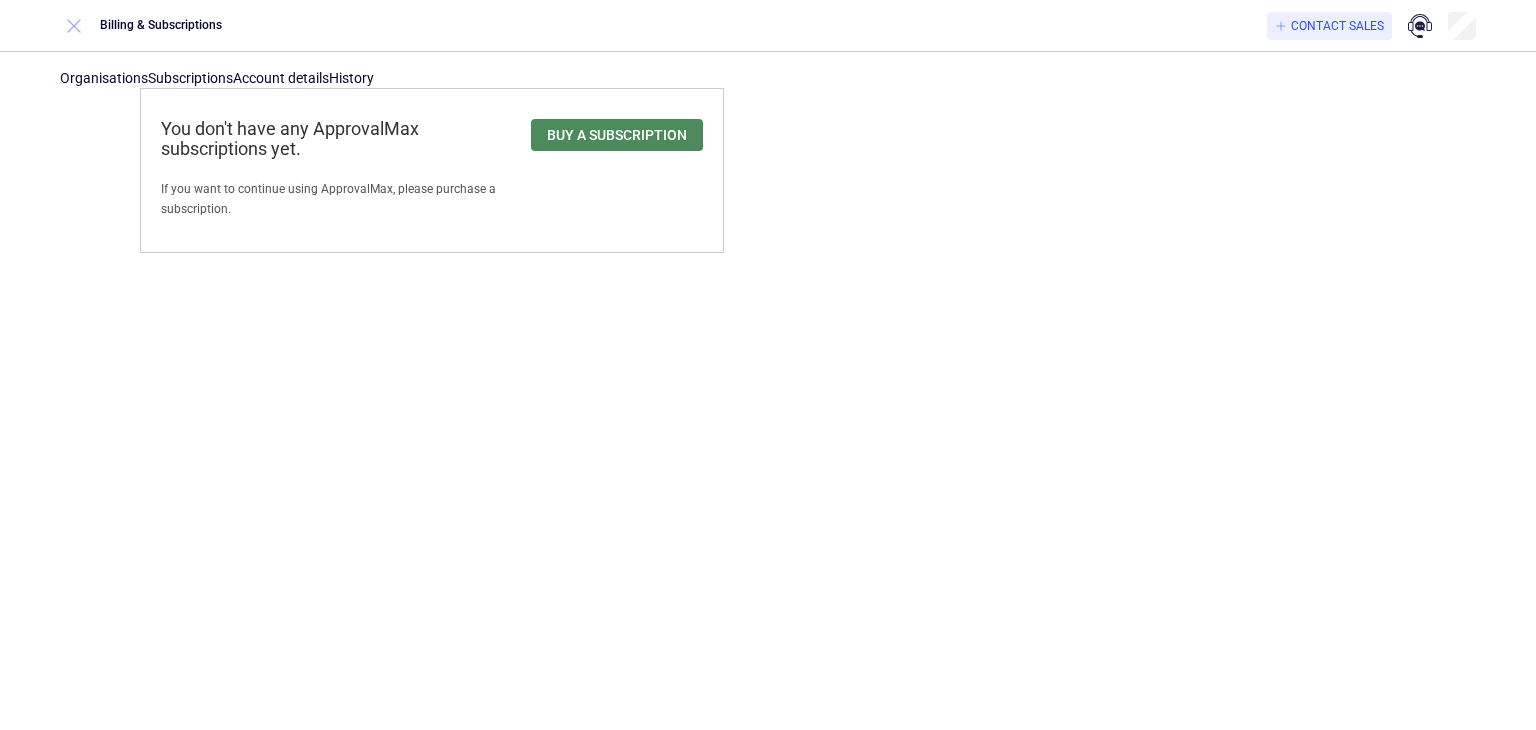 click at bounding box center (74, 26) 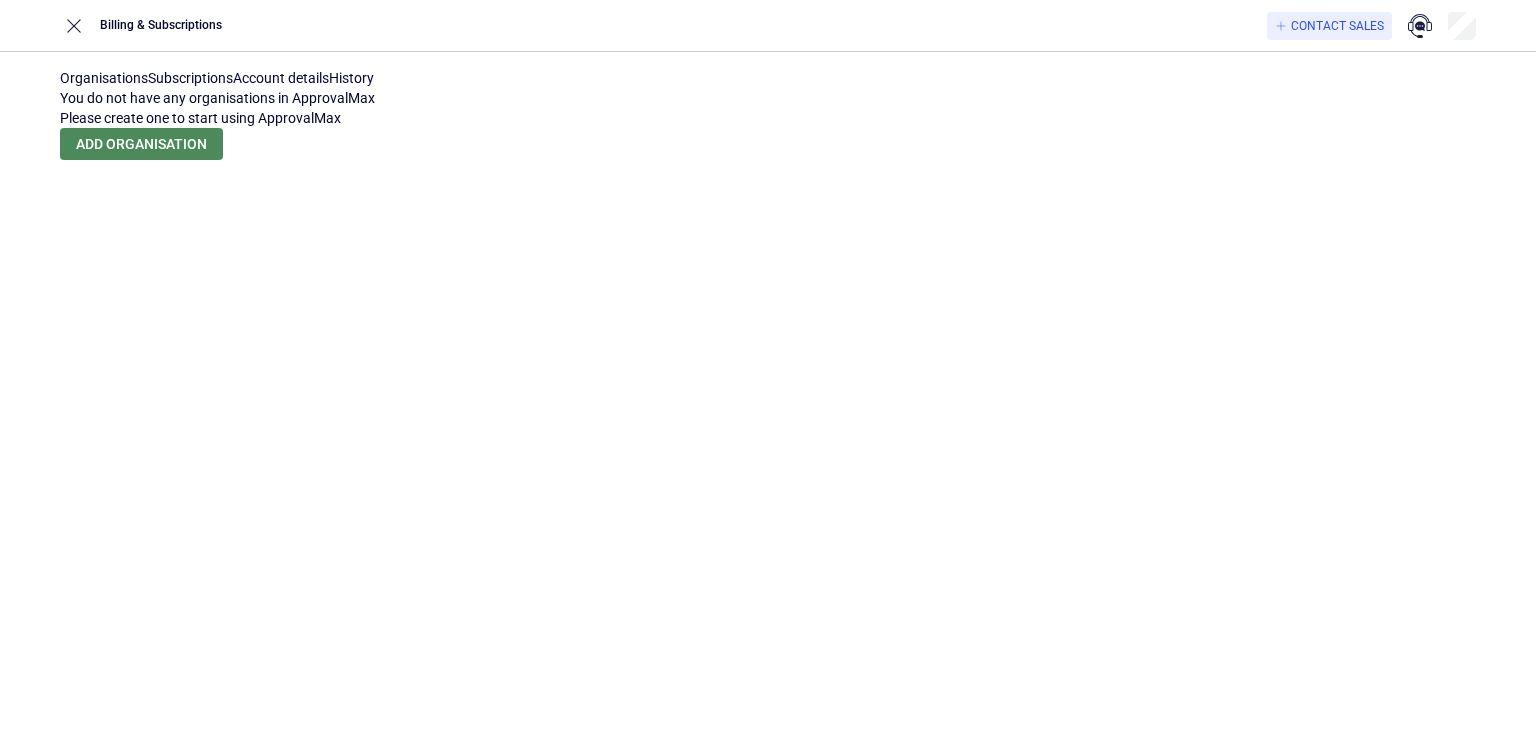 scroll, scrollTop: 0, scrollLeft: 0, axis: both 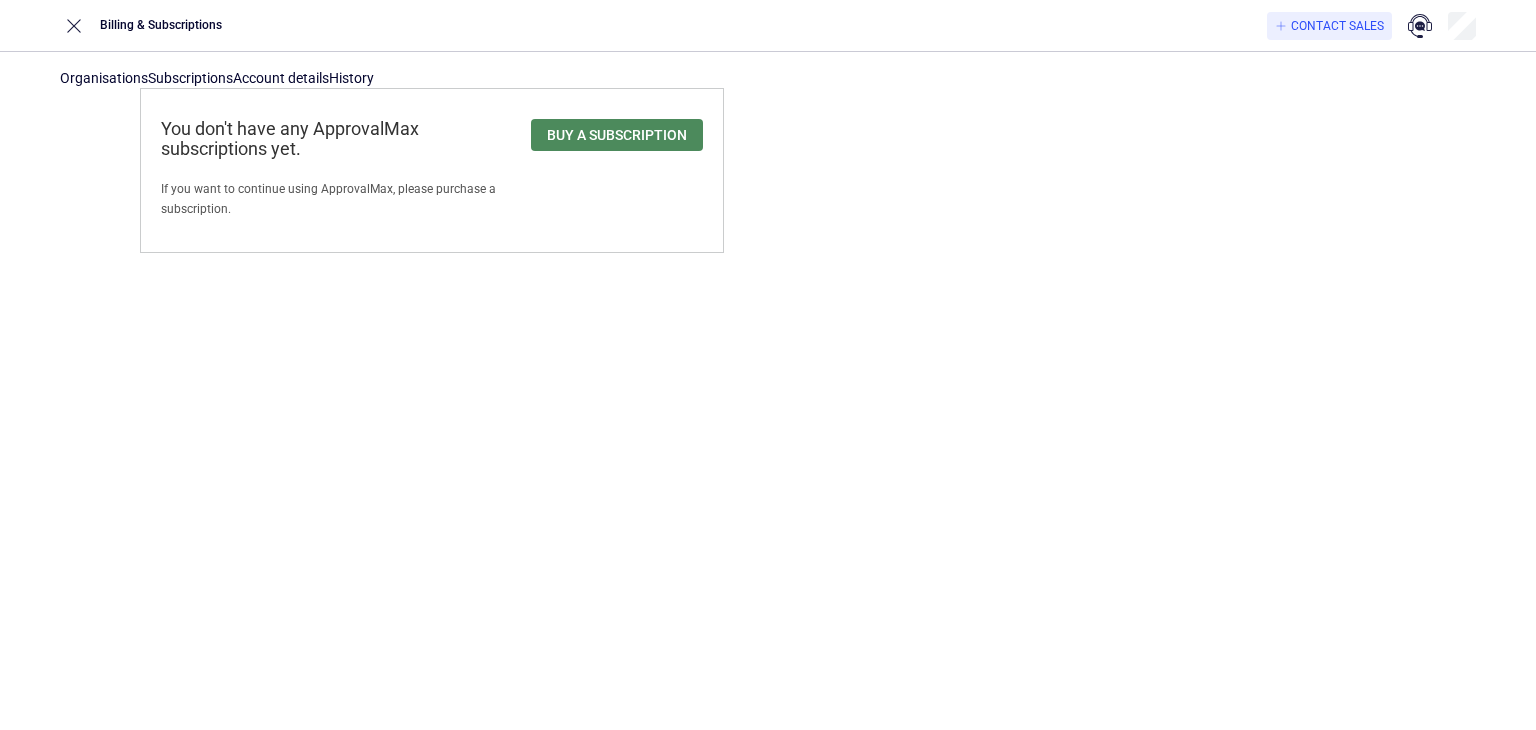 click on "Account details" at bounding box center [281, 78] 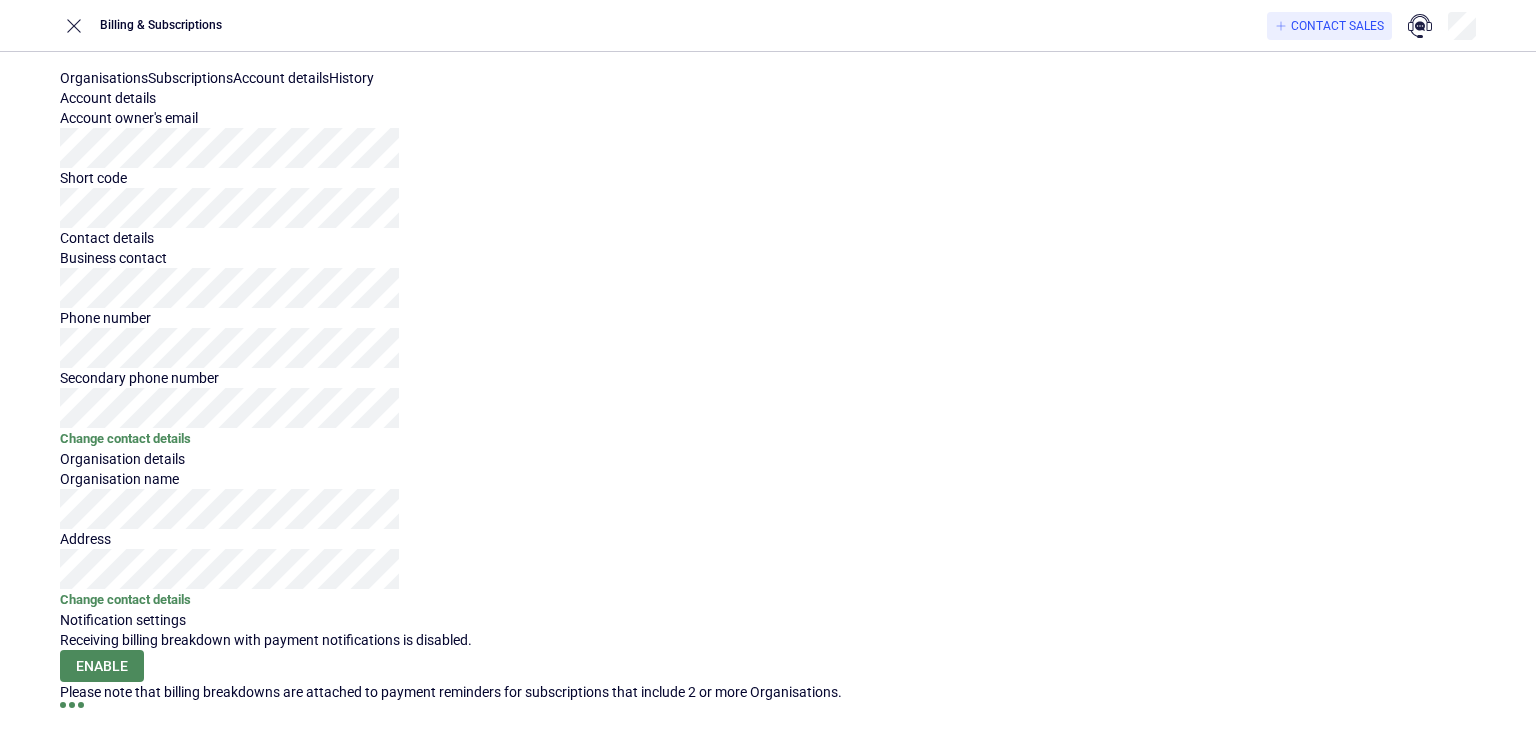 click on "History" at bounding box center [351, 78] 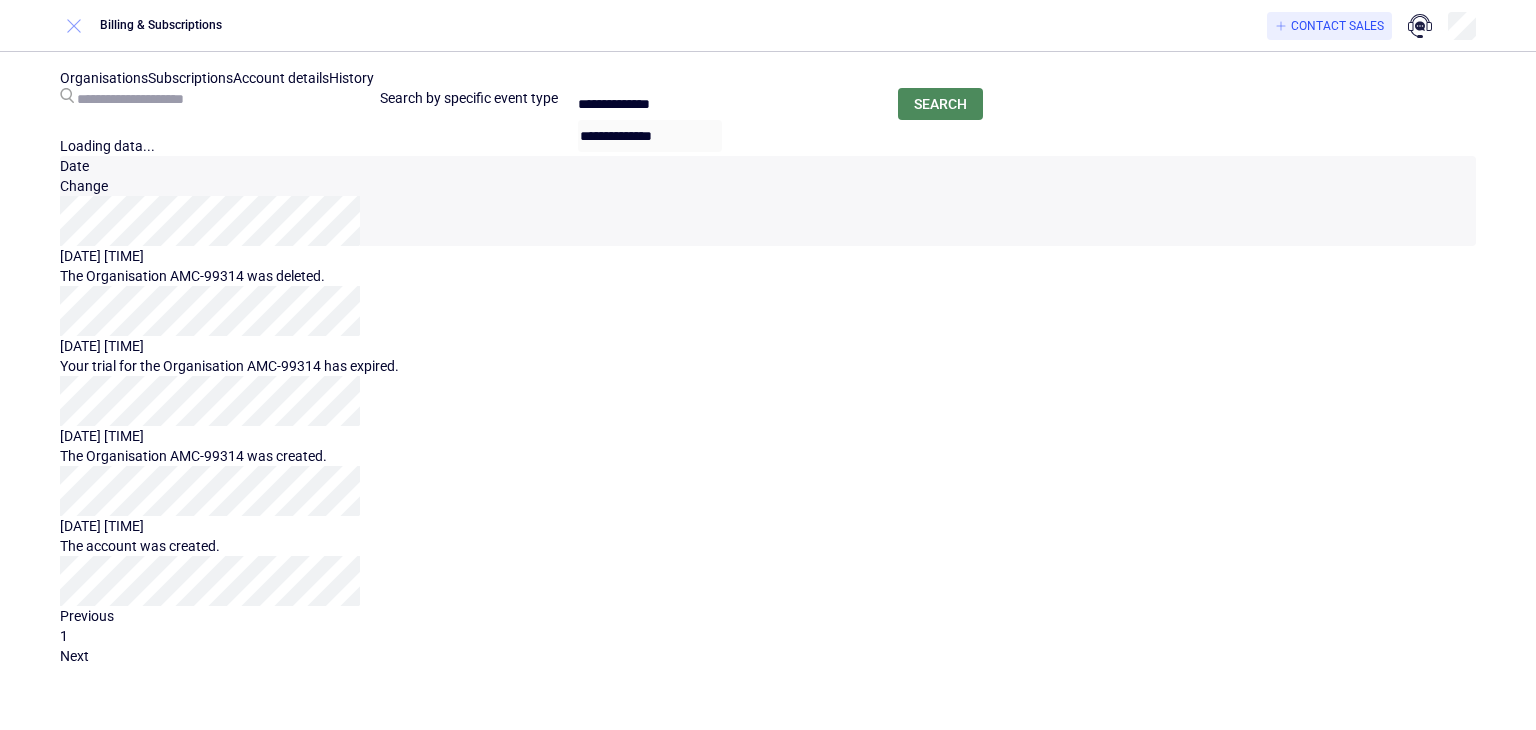 click at bounding box center (74, 26) 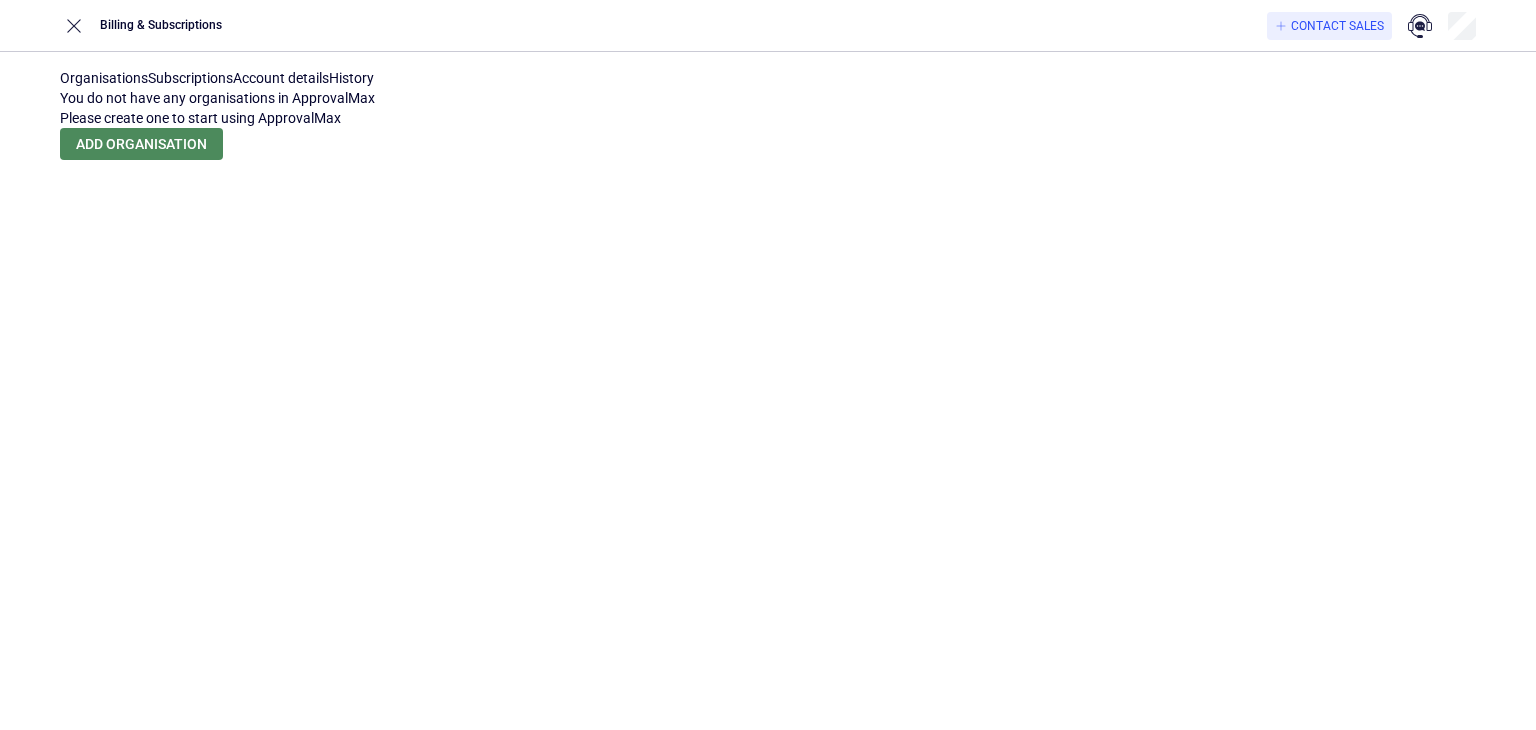 scroll, scrollTop: 0, scrollLeft: 0, axis: both 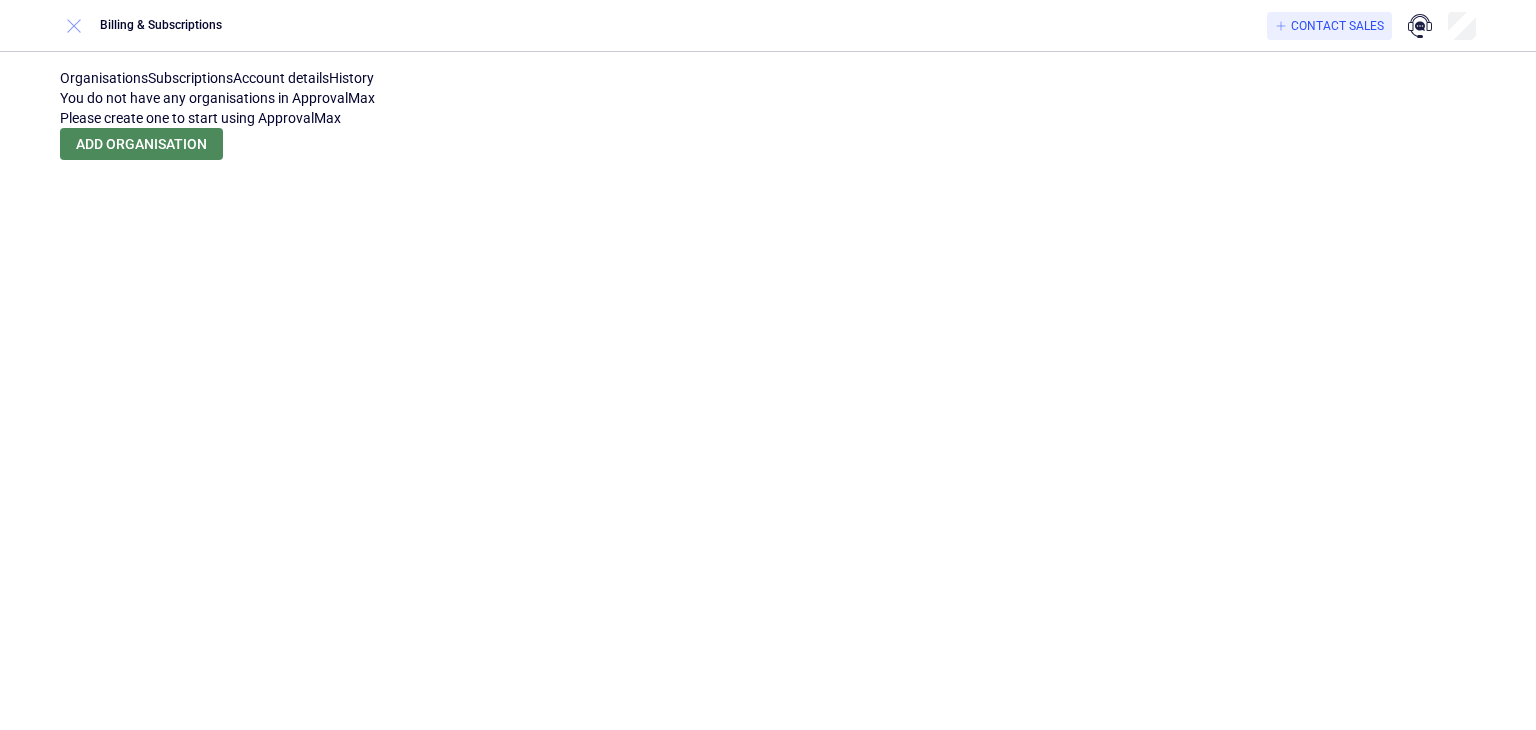 click at bounding box center (74, 26) 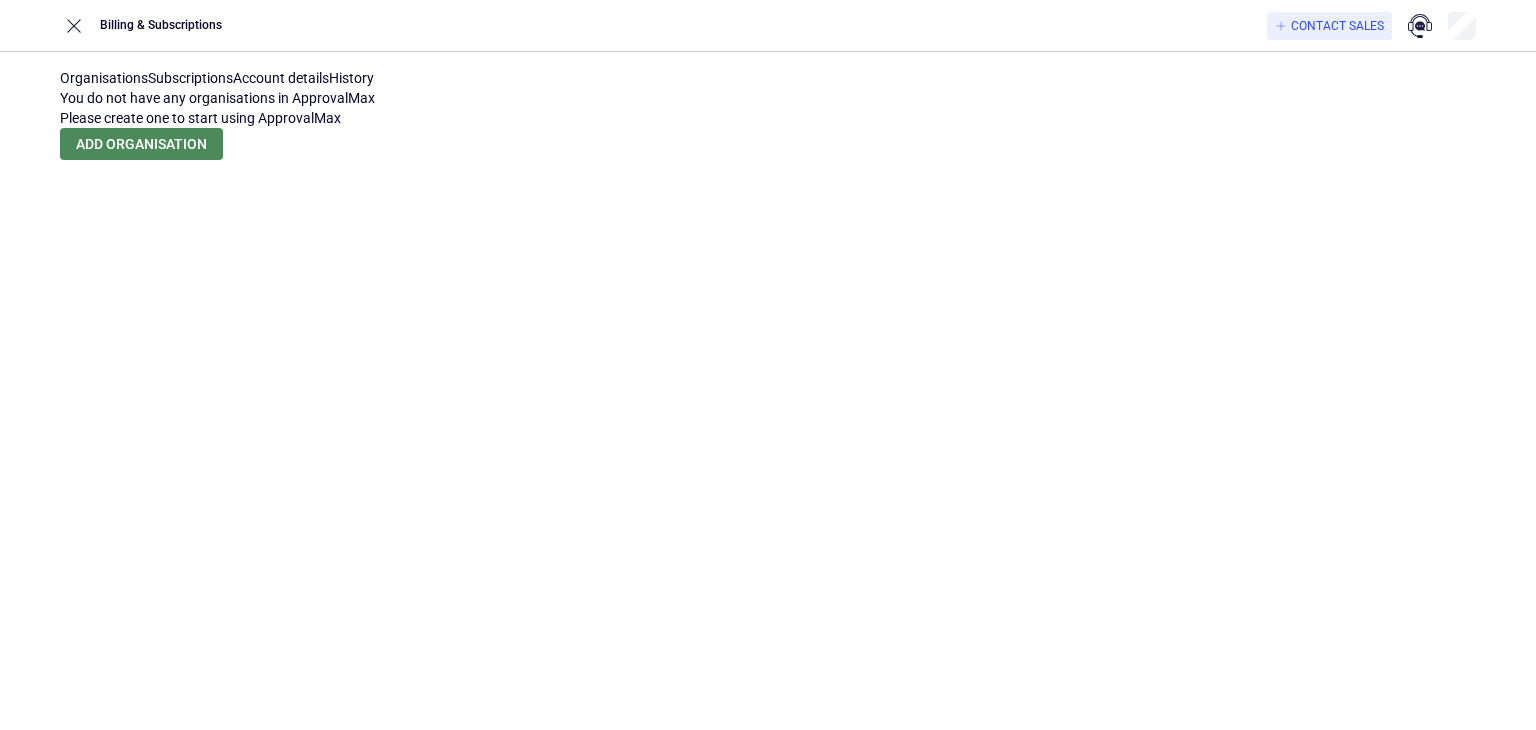 scroll, scrollTop: 0, scrollLeft: 0, axis: both 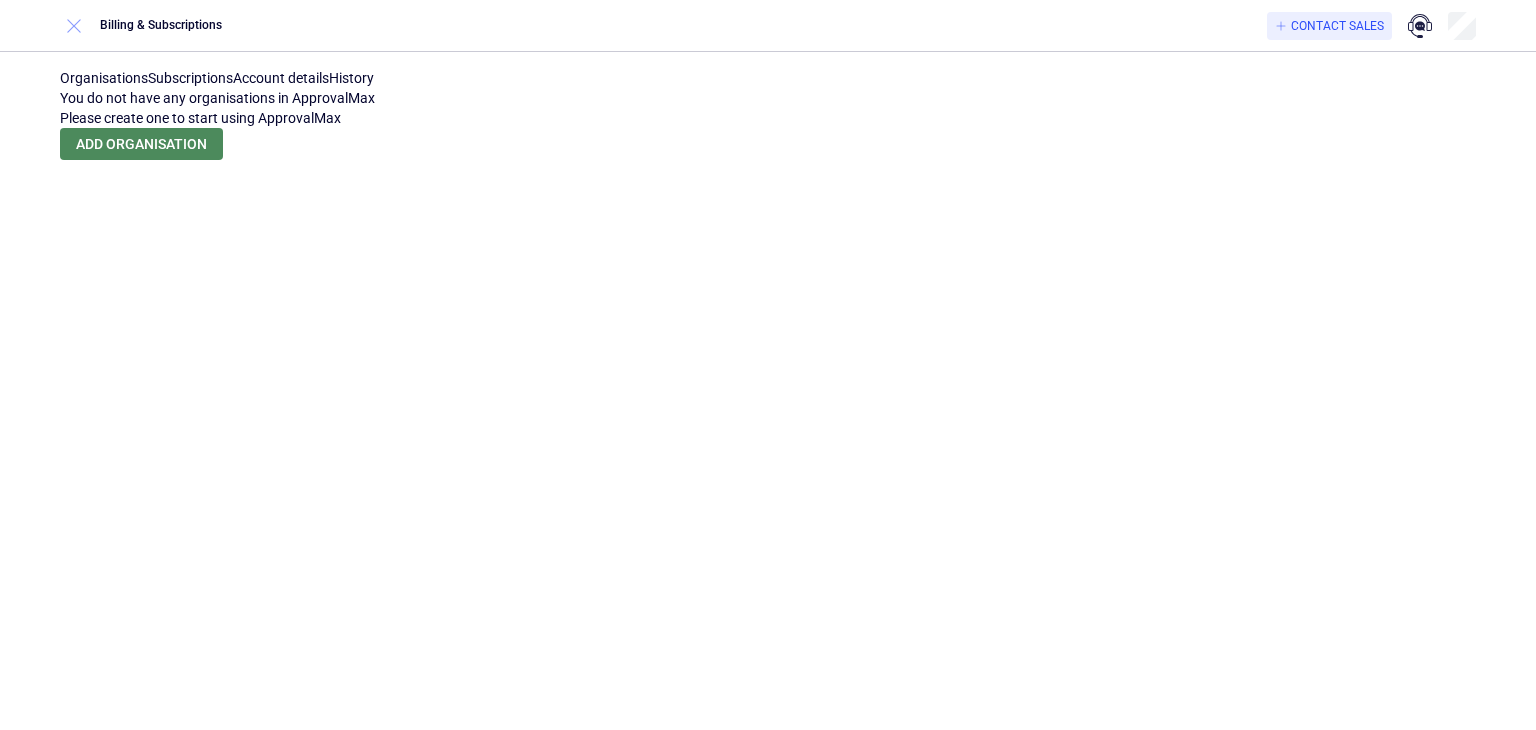click at bounding box center (74, 26) 